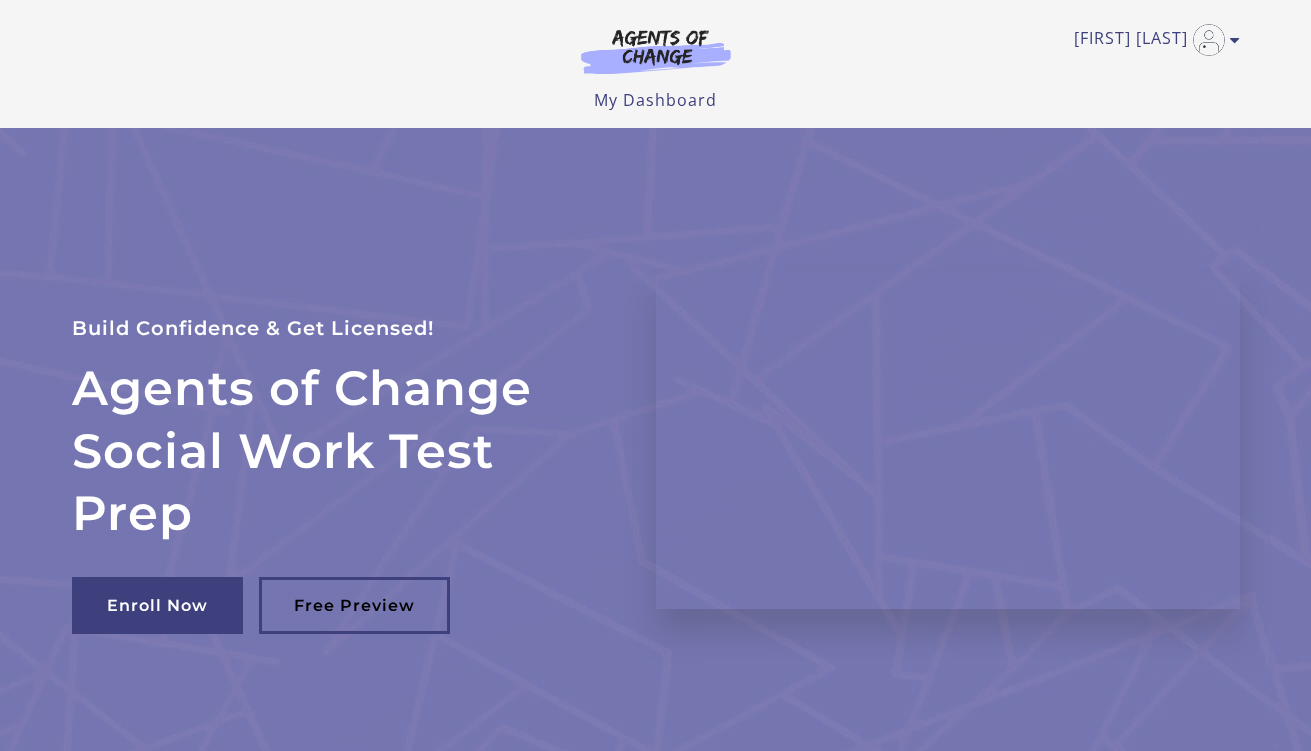scroll, scrollTop: 0, scrollLeft: 0, axis: both 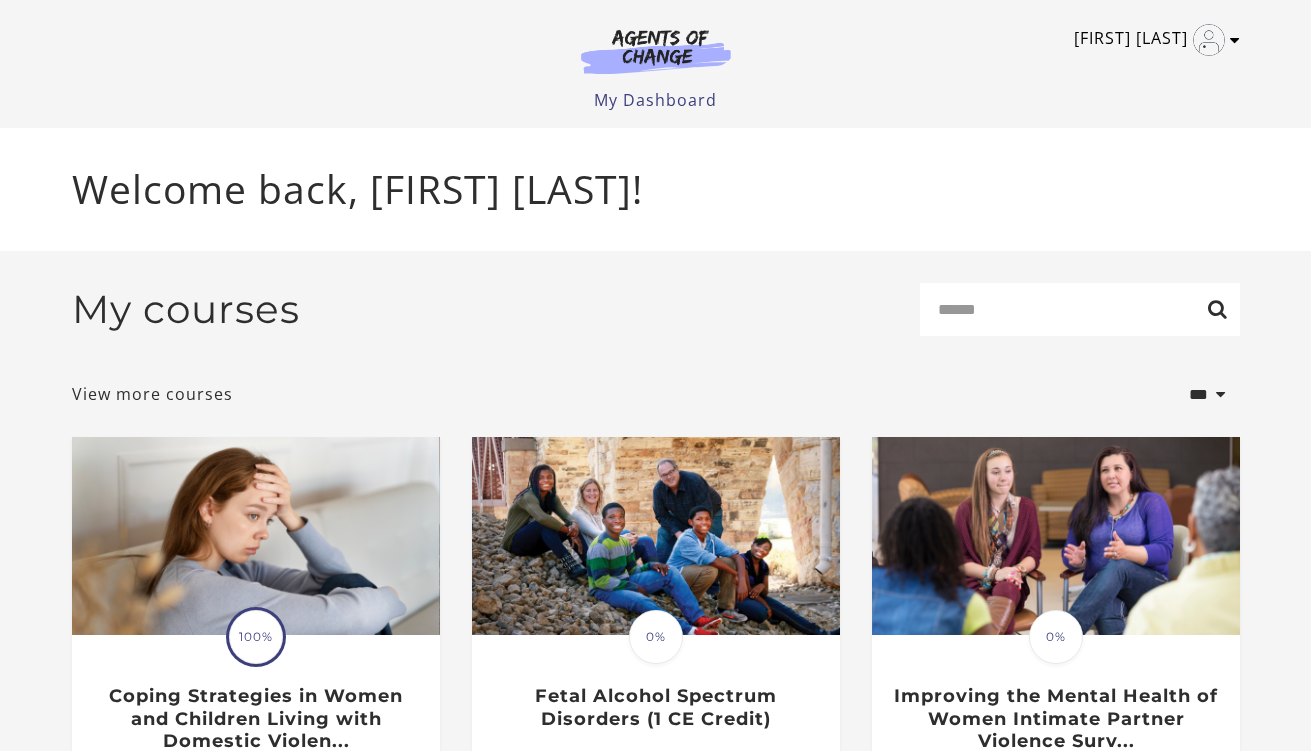 click at bounding box center [1235, 40] 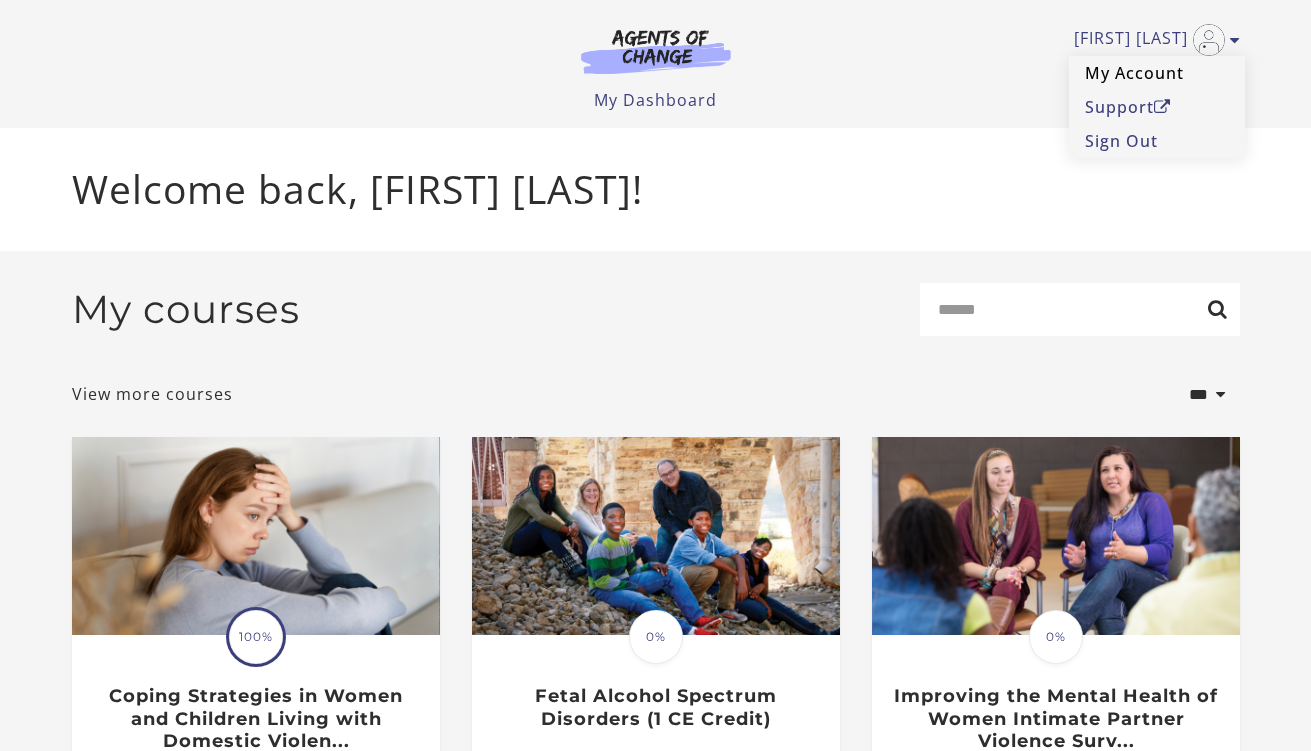 click on "My Account" at bounding box center (1157, 73) 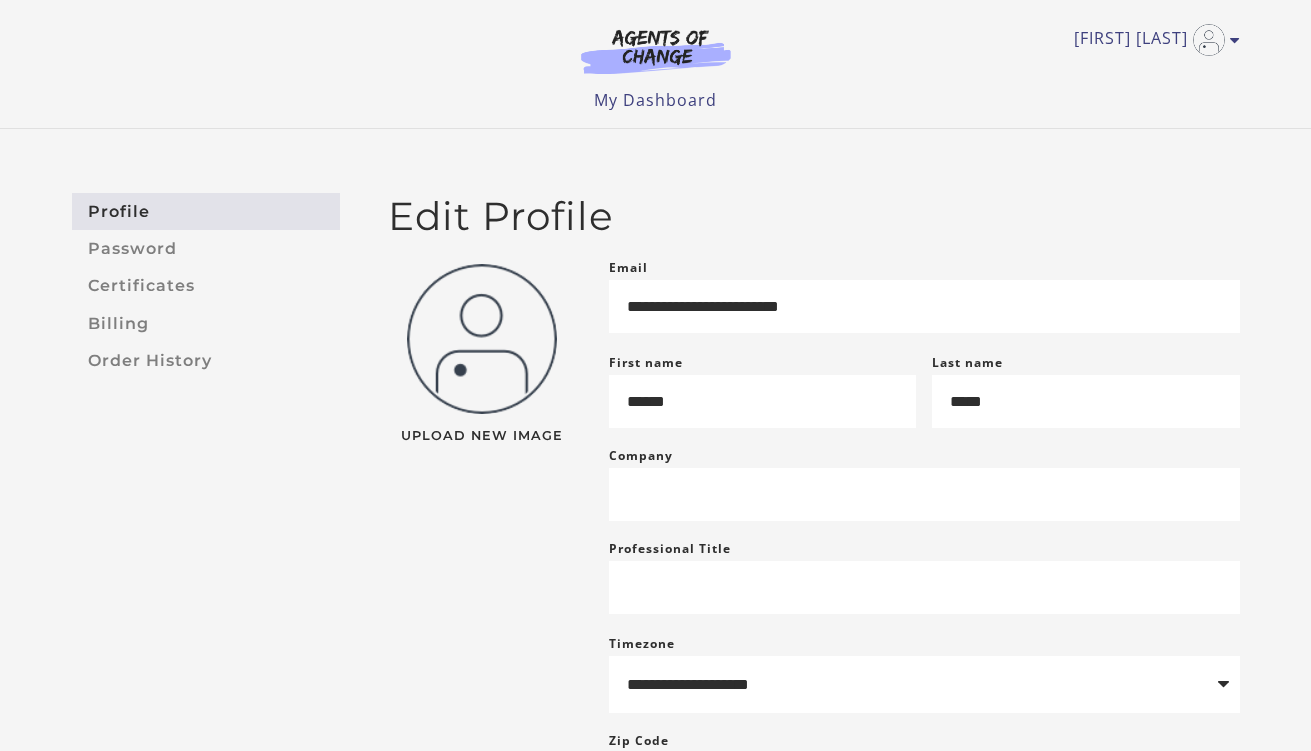 scroll, scrollTop: 0, scrollLeft: 0, axis: both 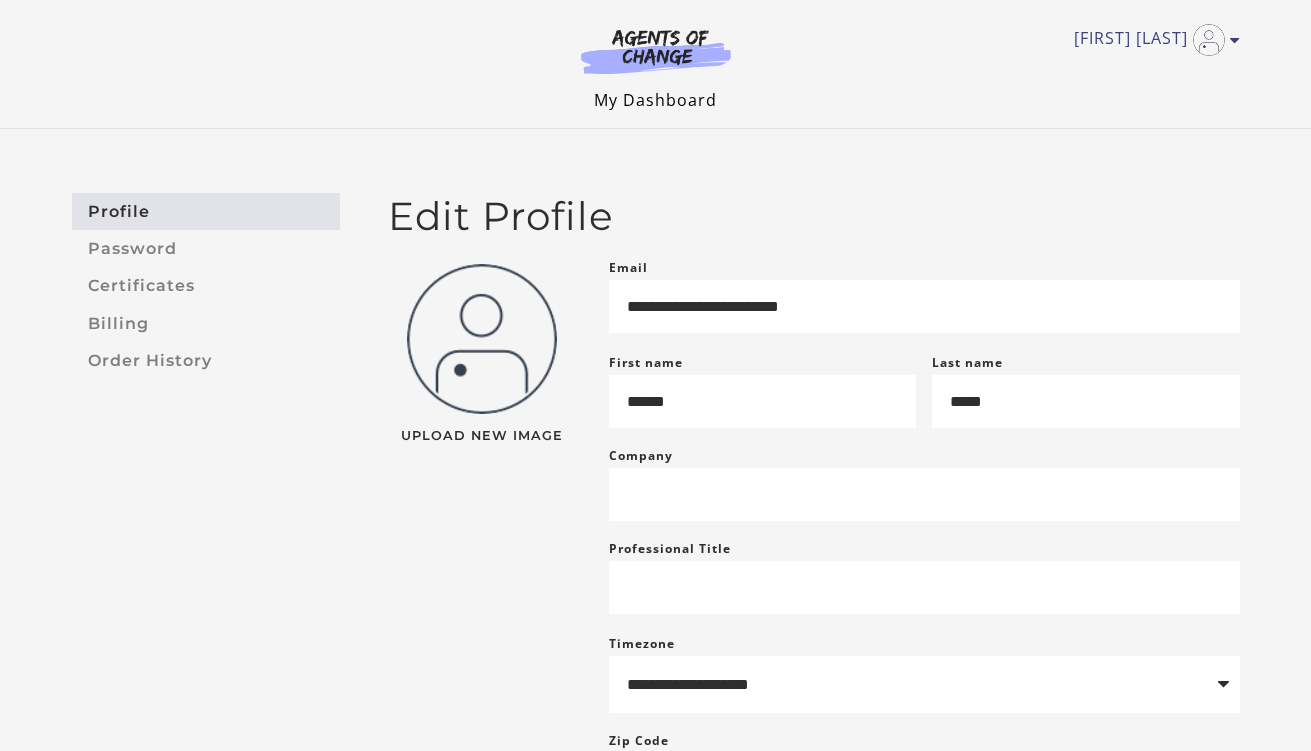 click on "My Dashboard" at bounding box center (655, 100) 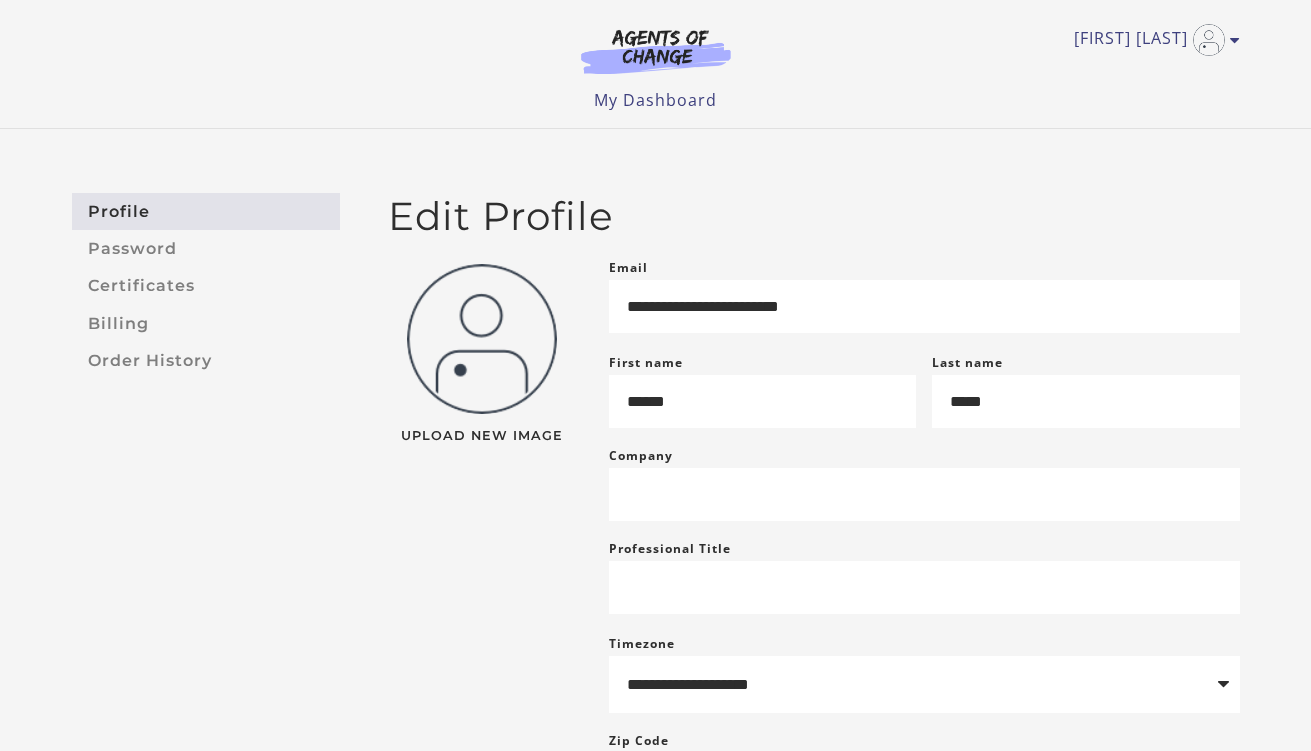 scroll, scrollTop: 0, scrollLeft: 0, axis: both 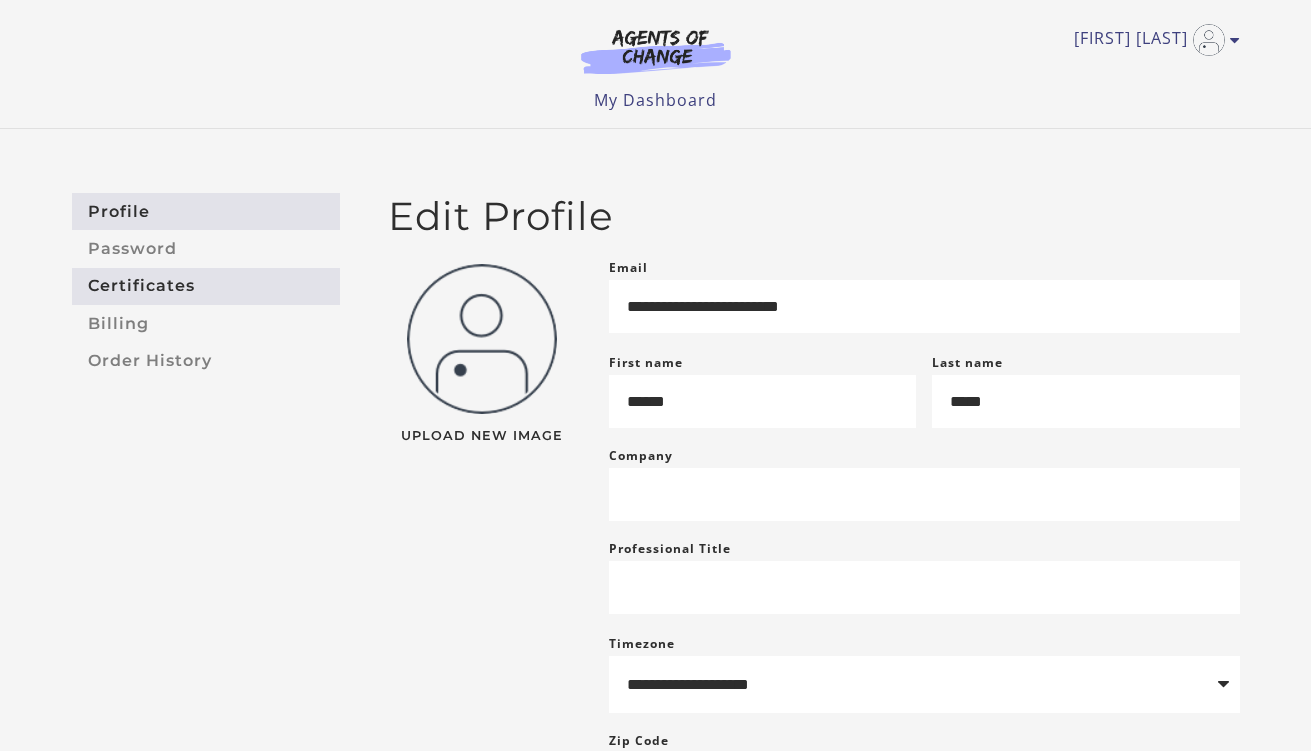 click on "Certificates" at bounding box center (206, 286) 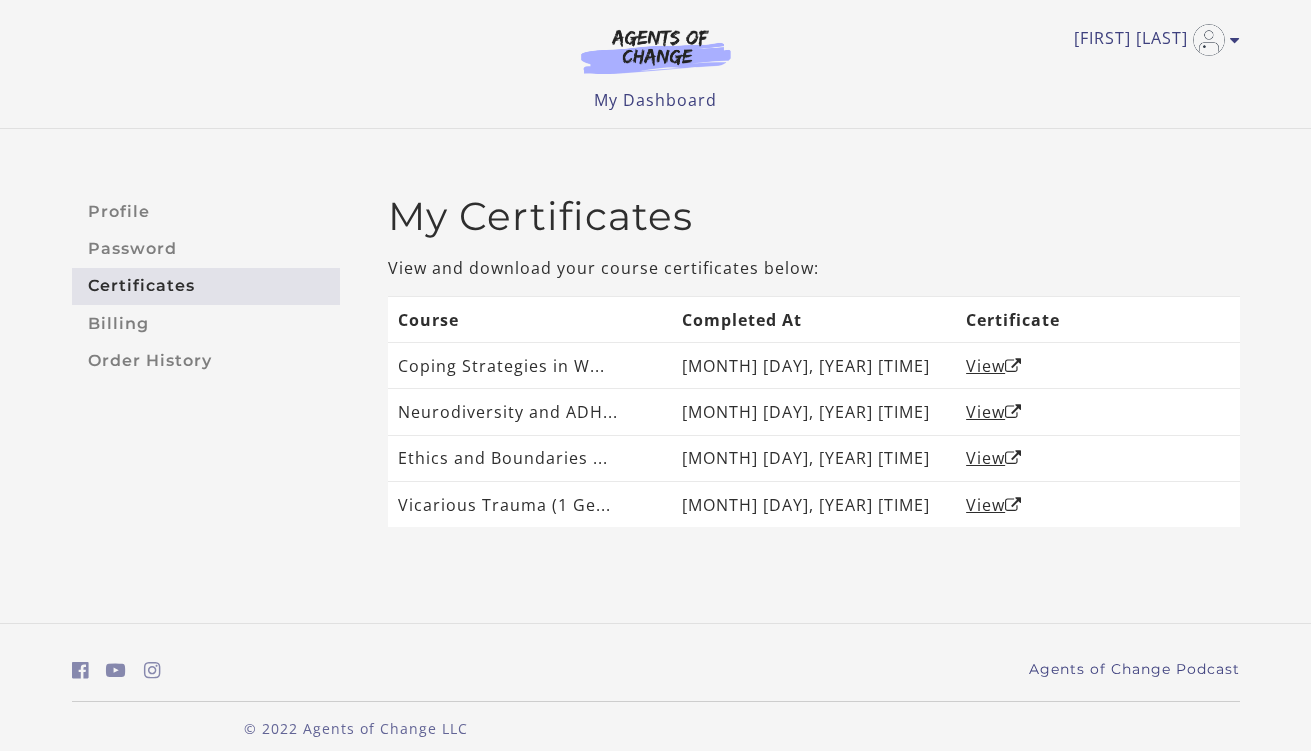 scroll, scrollTop: 0, scrollLeft: 0, axis: both 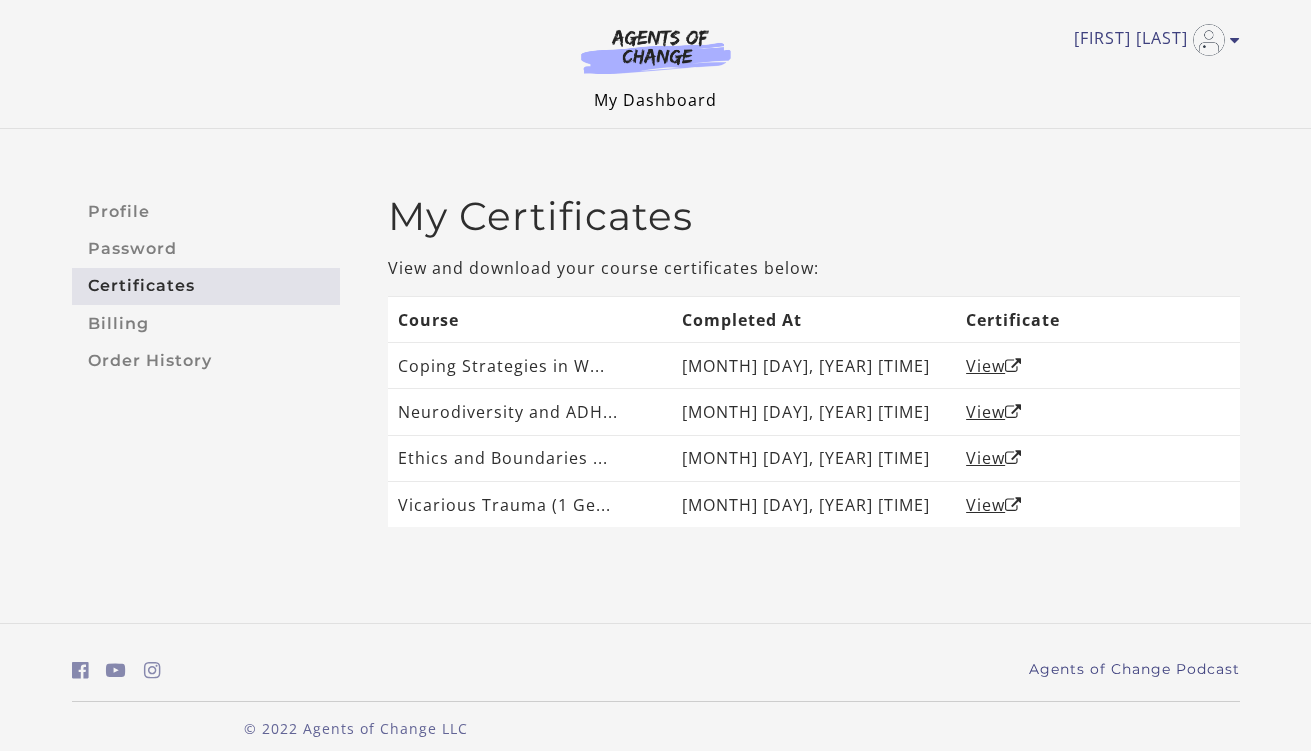 click on "My Dashboard" at bounding box center (655, 100) 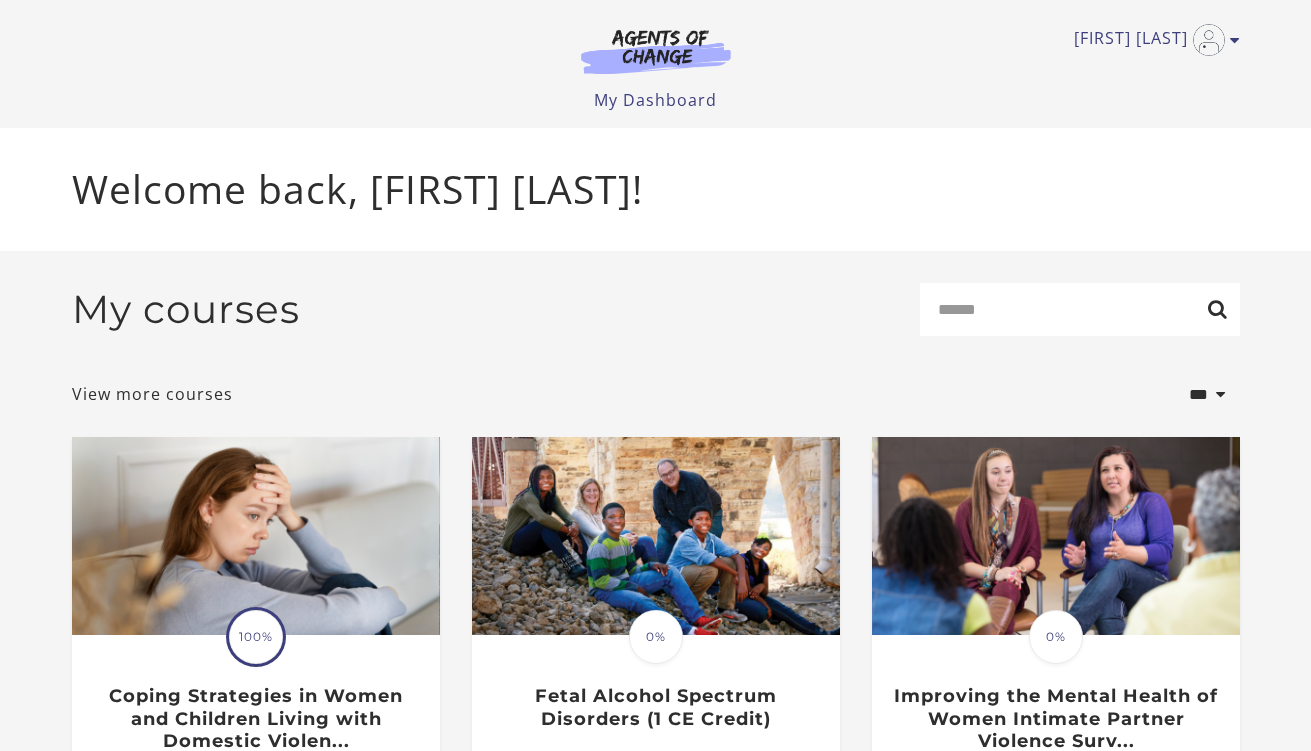 scroll, scrollTop: 0, scrollLeft: 0, axis: both 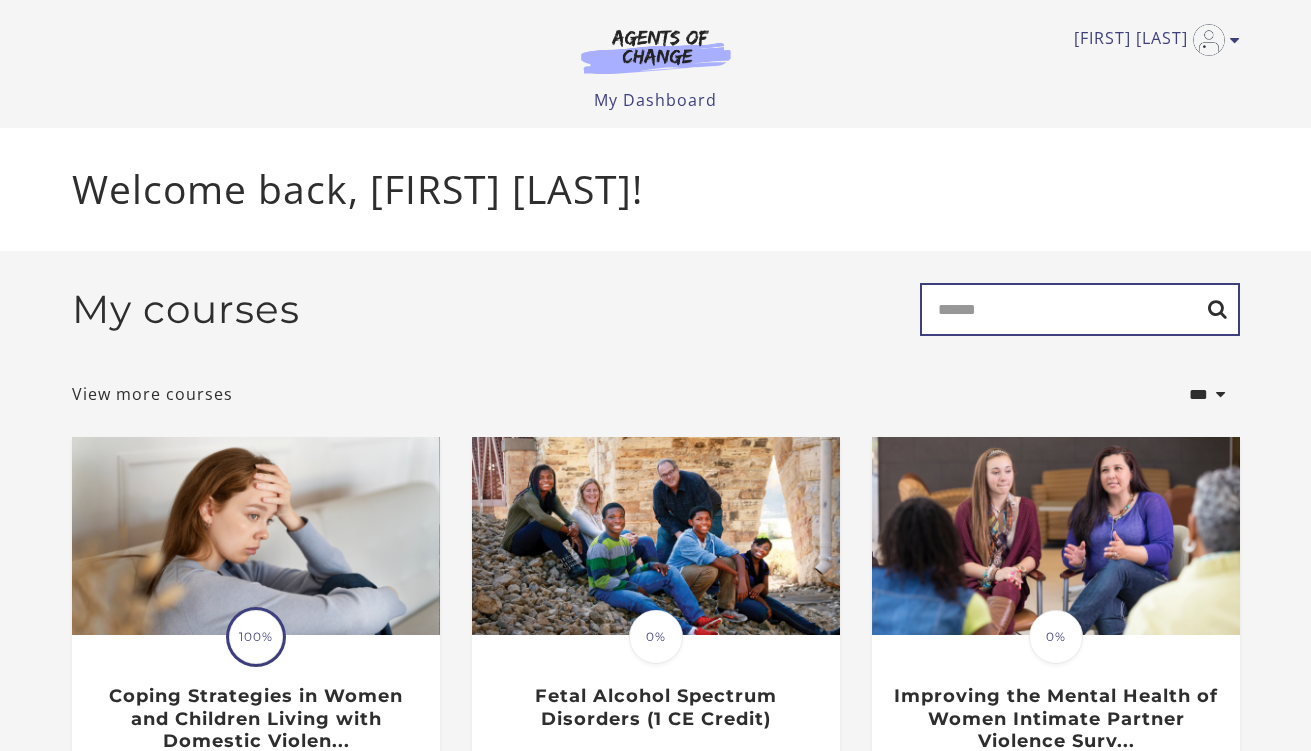 click on "Search" at bounding box center [1080, 309] 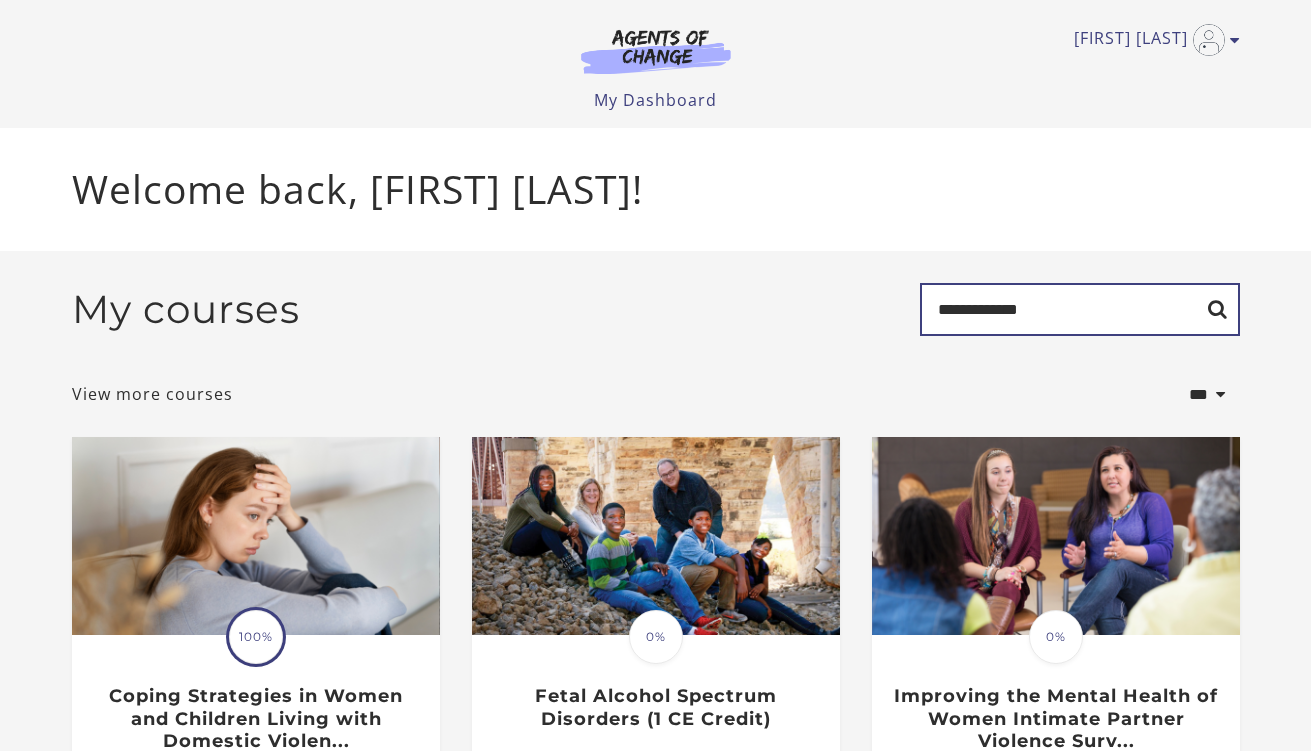 type on "**********" 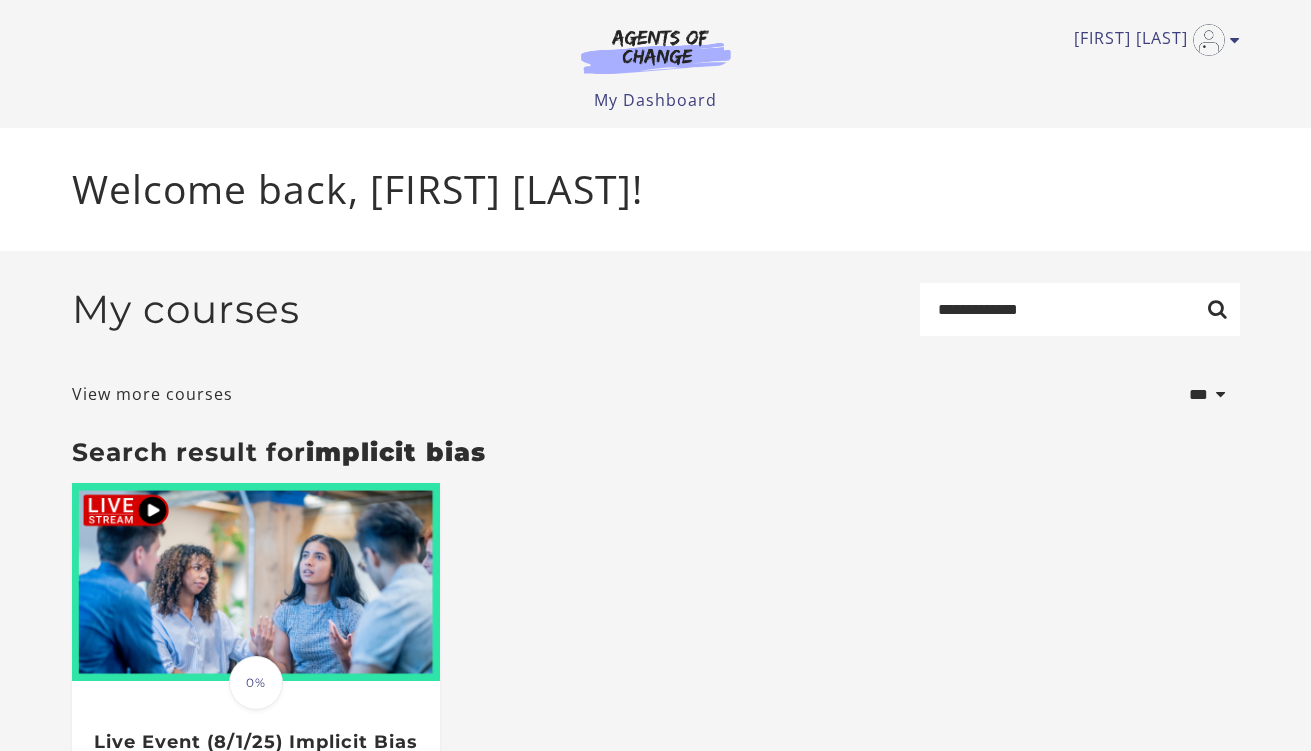 scroll, scrollTop: 0, scrollLeft: 0, axis: both 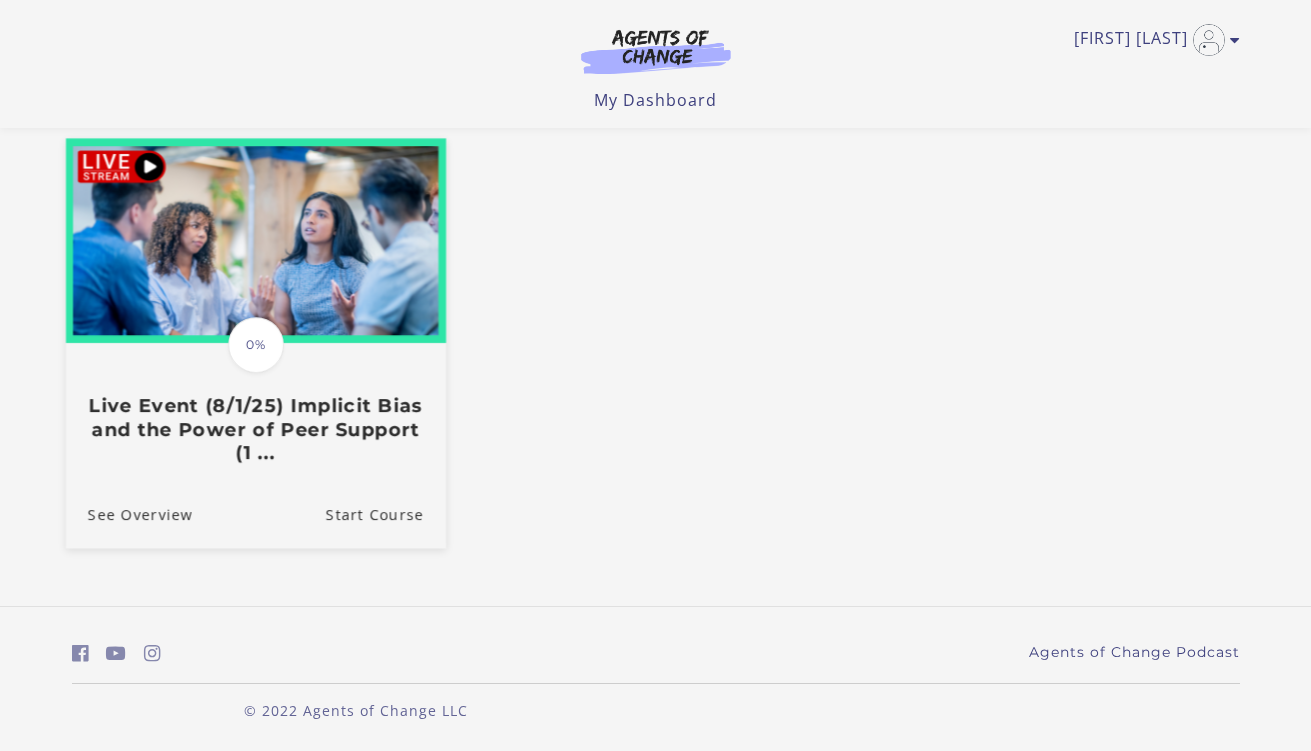 click on "Live Event (8/1/25) Implicit Bias and the Power of Peer Support (1 ..." at bounding box center (255, 430) 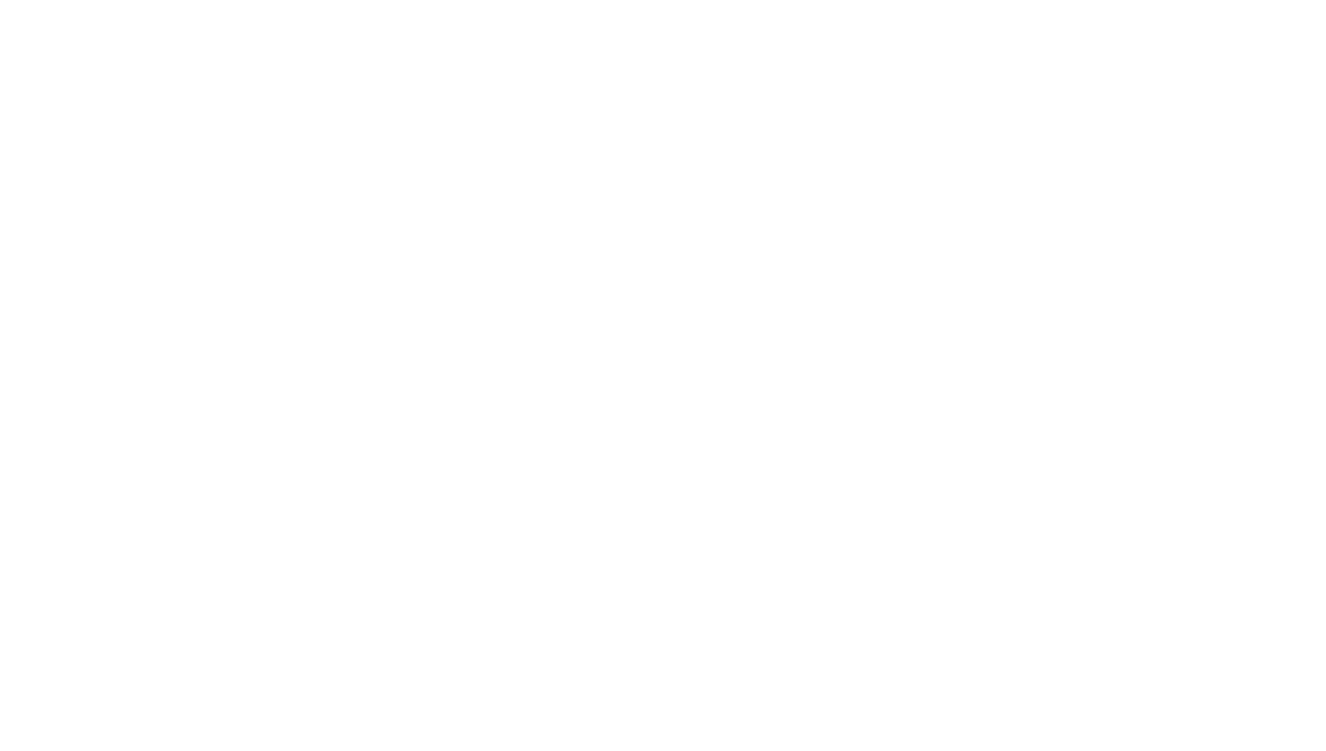scroll, scrollTop: 0, scrollLeft: 0, axis: both 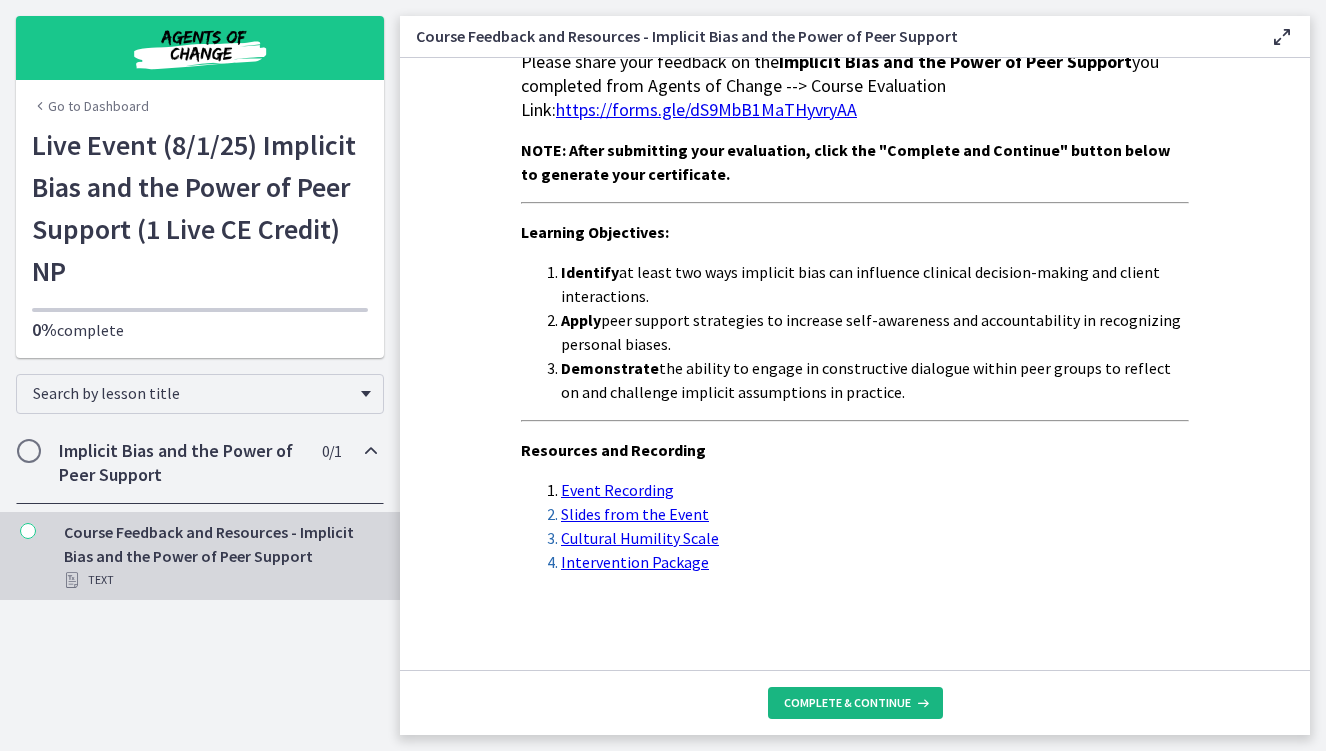 click on "Complete & continue" at bounding box center (855, 703) 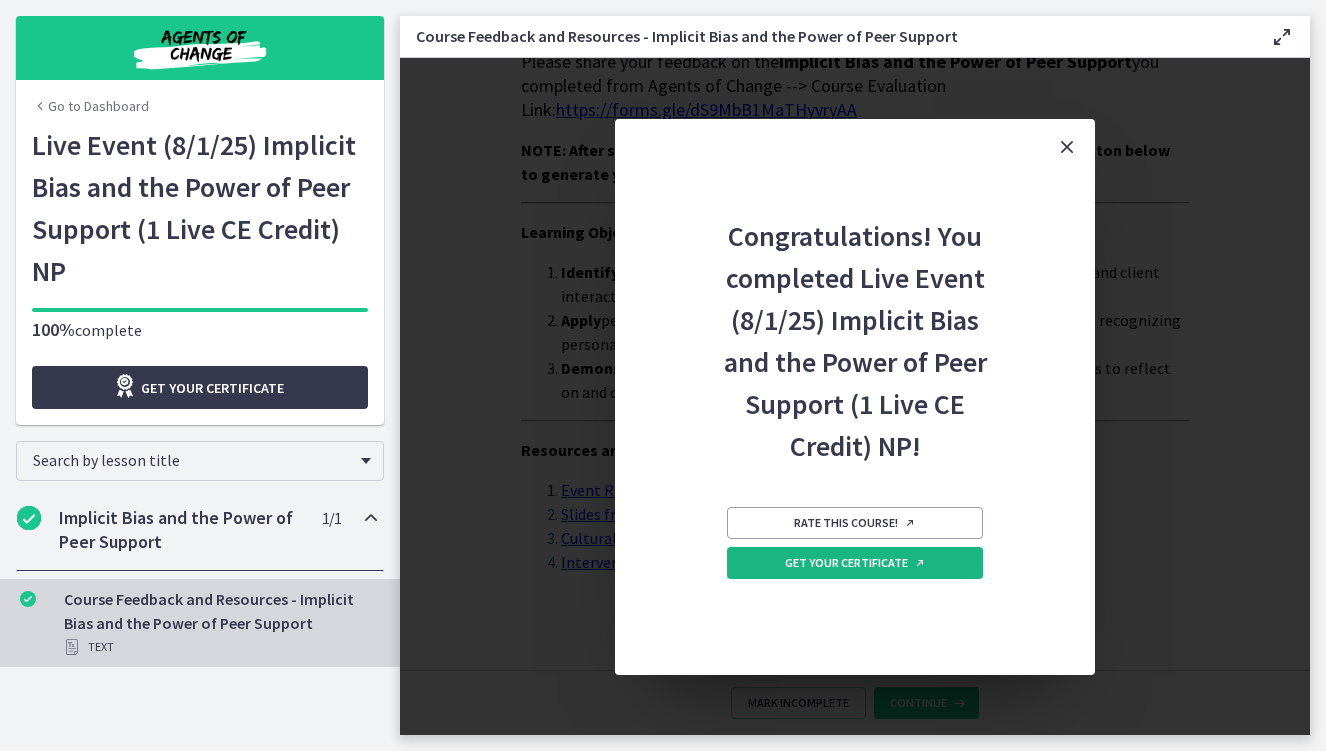 click on "Get your certificate" at bounding box center (855, 563) 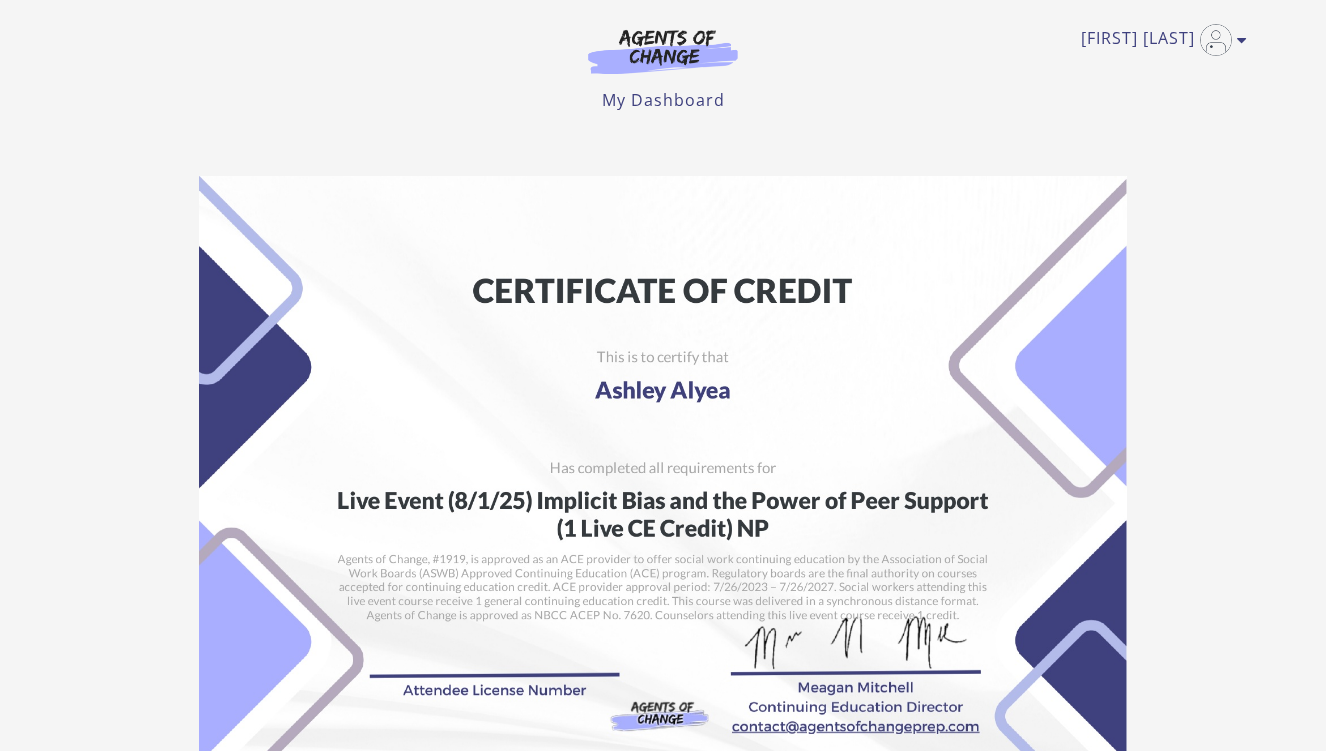 scroll, scrollTop: 0, scrollLeft: 0, axis: both 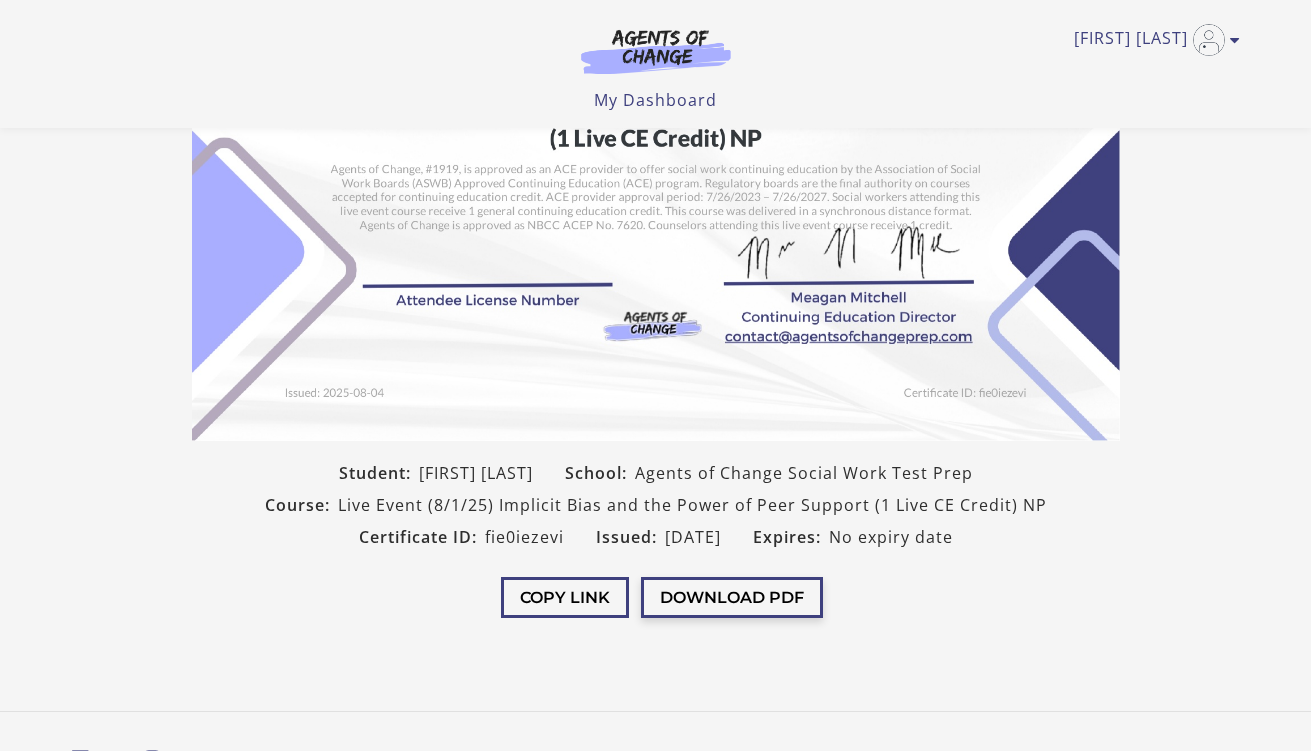 click on "Download PDF" at bounding box center [732, 597] 